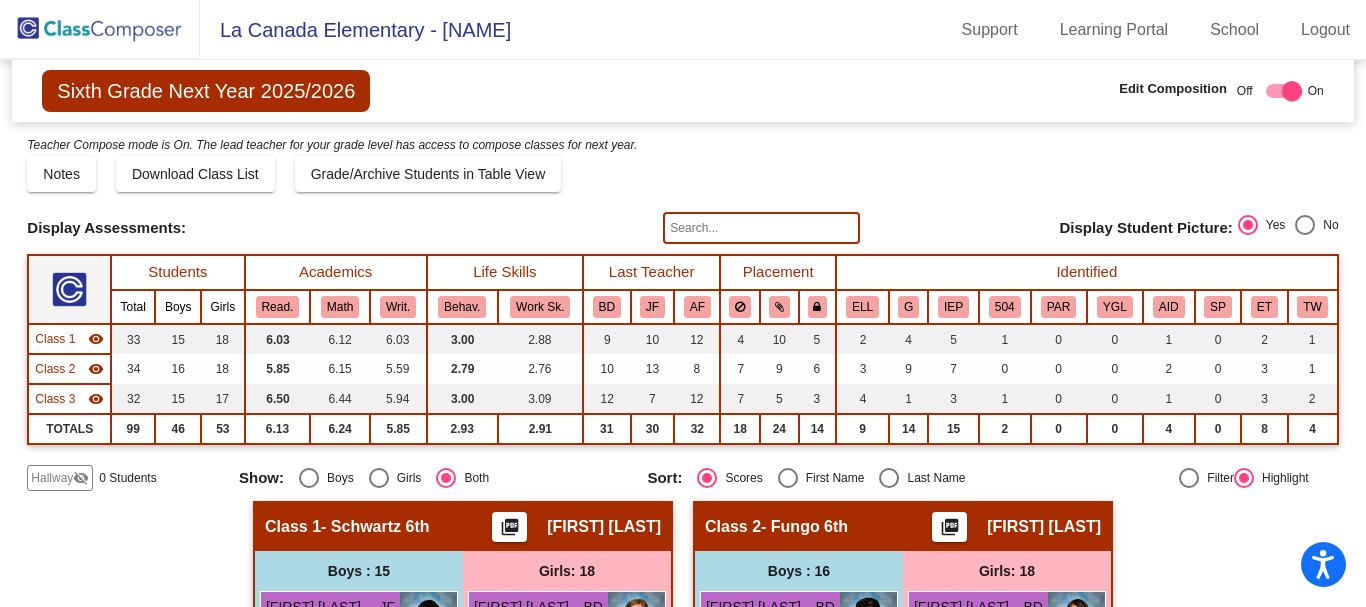 scroll, scrollTop: 0, scrollLeft: 0, axis: both 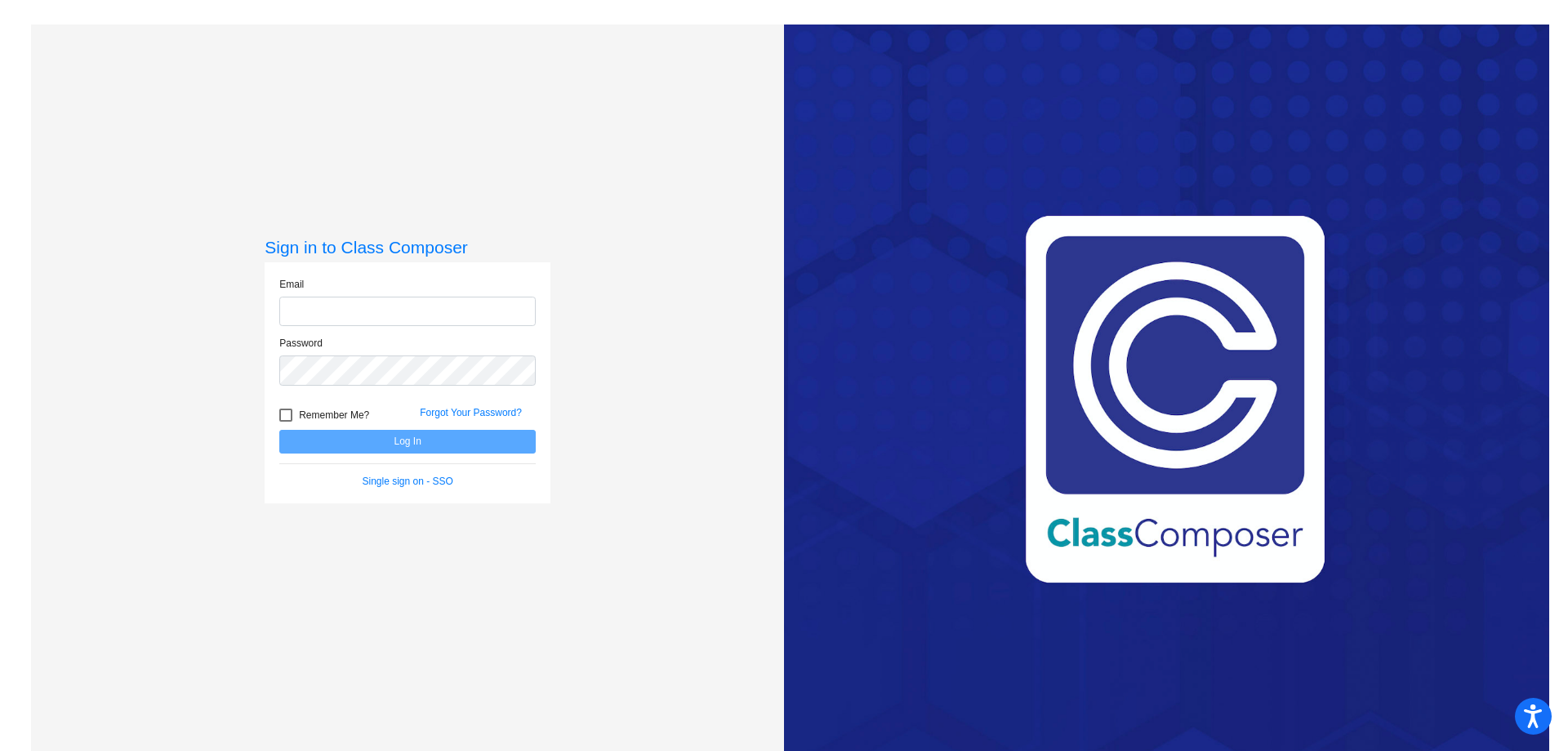 type on "[EMAIL]" 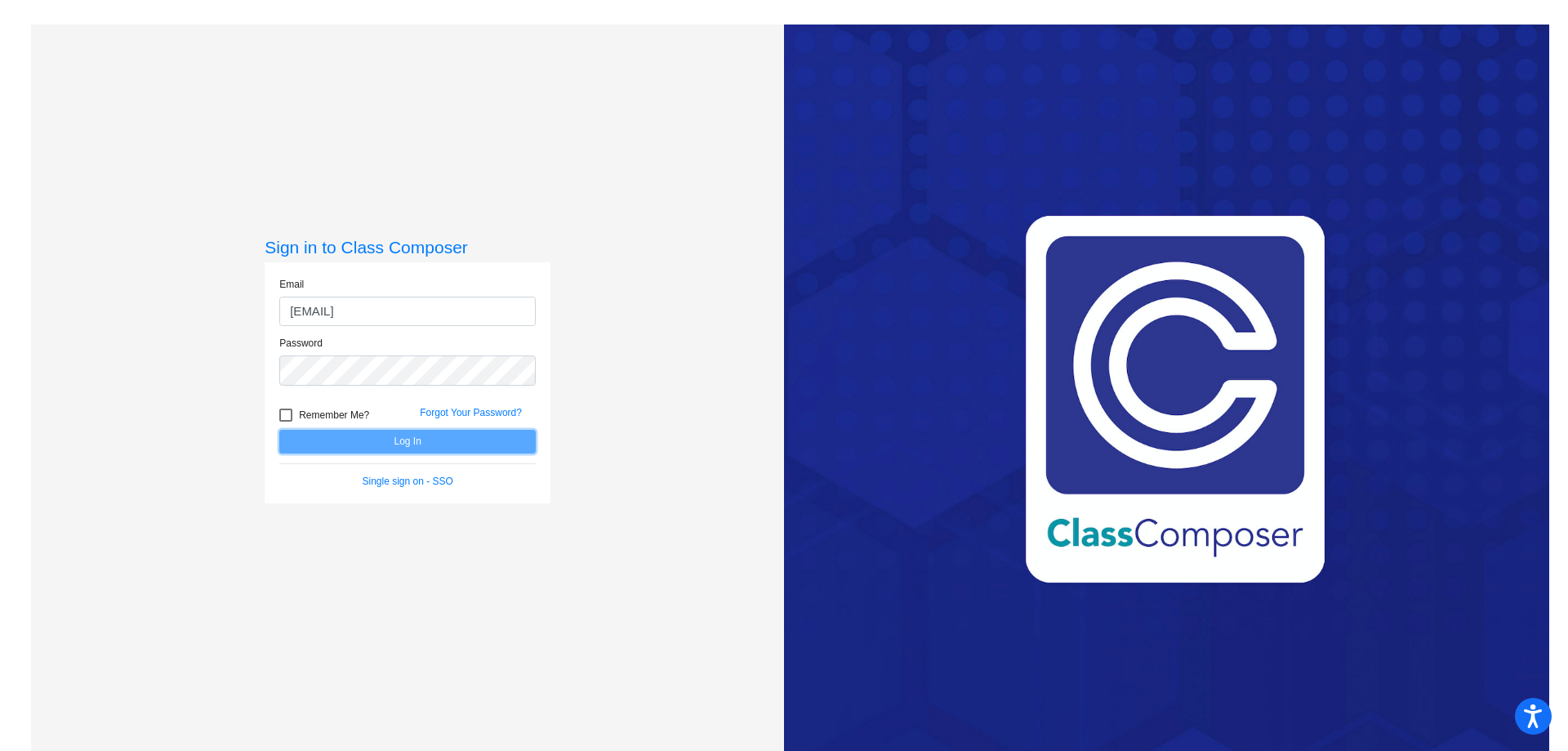 click on "Log In" 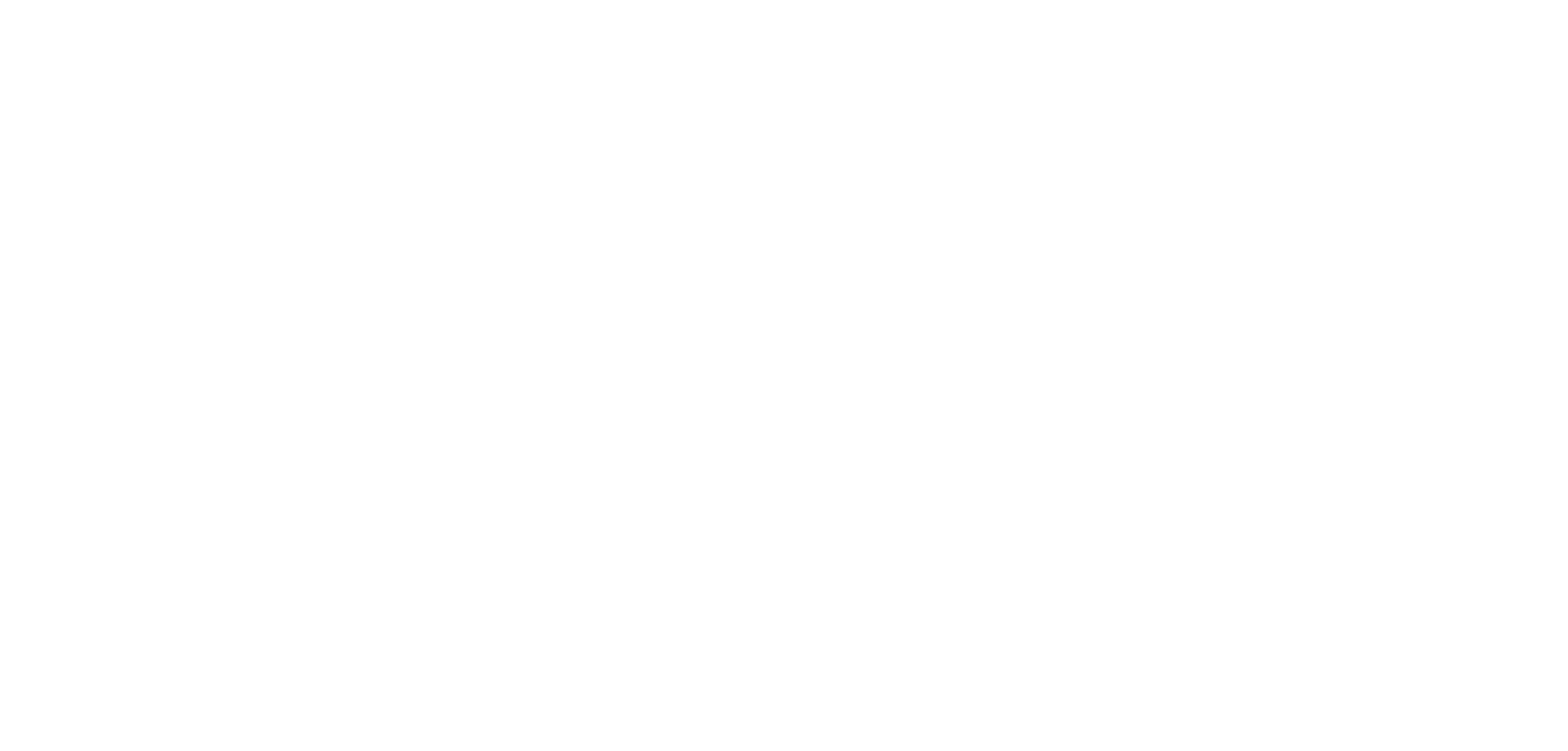 scroll, scrollTop: 0, scrollLeft: 0, axis: both 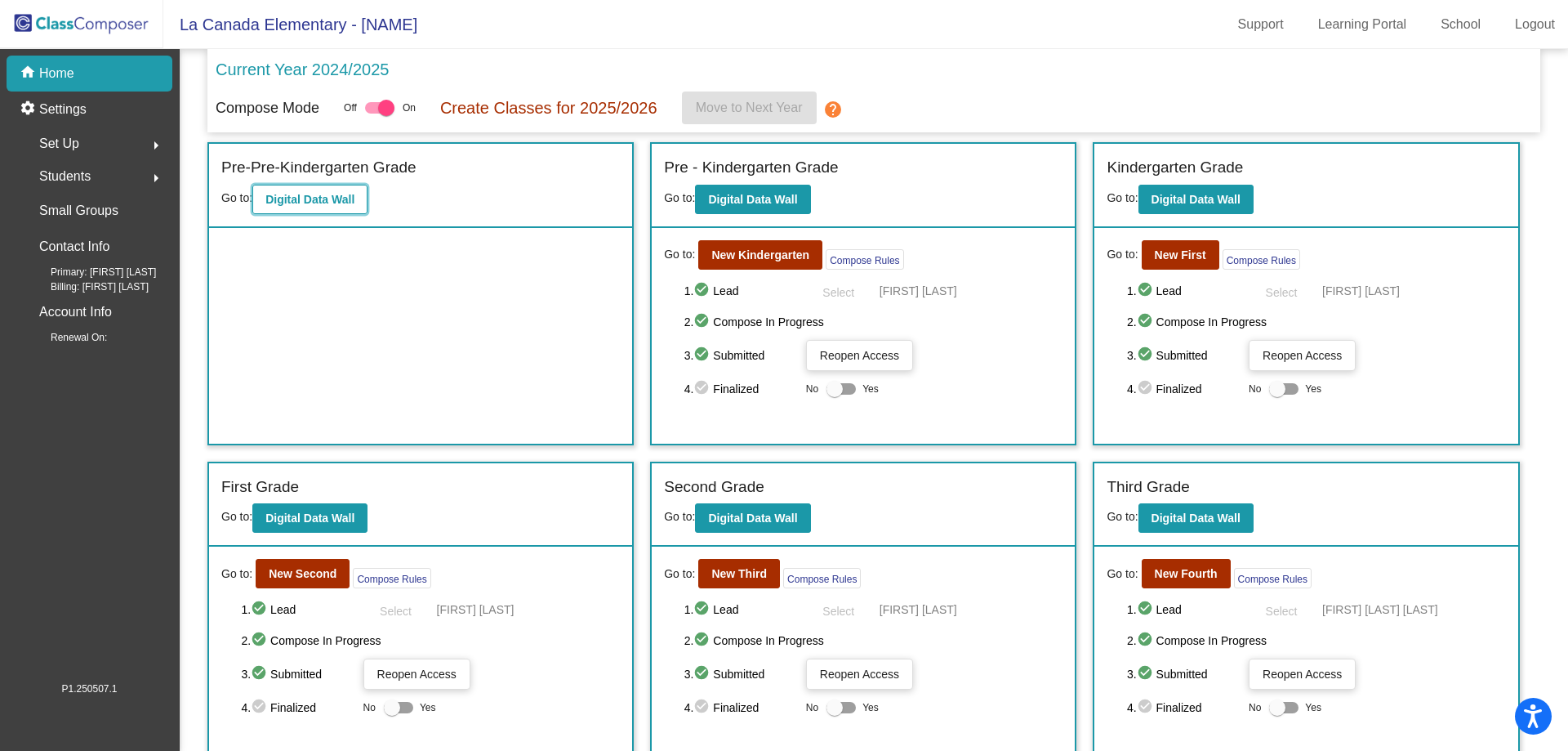 click on "Digital Data Wall" 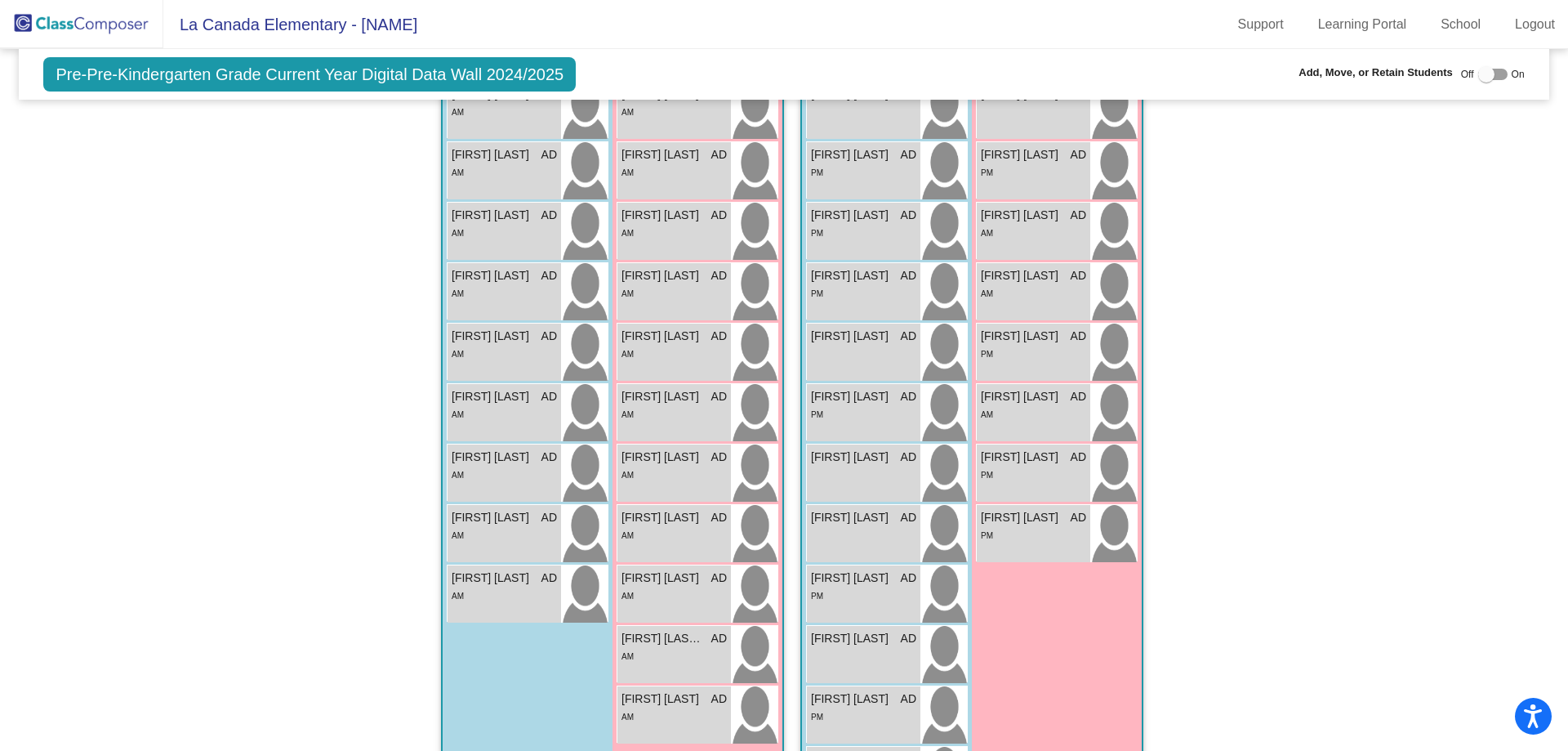scroll, scrollTop: 299, scrollLeft: 0, axis: vertical 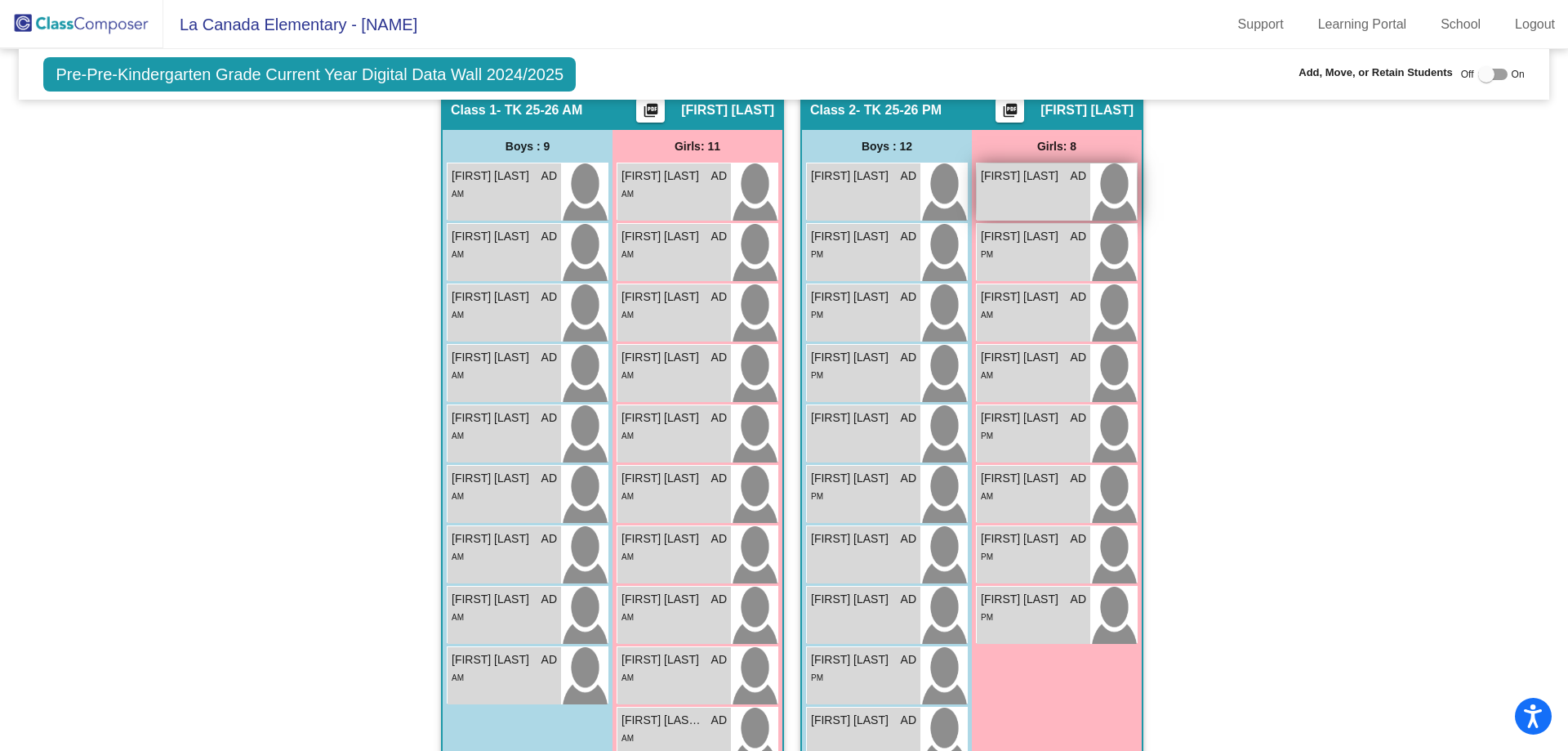 click on "[FIRST] [LAST] AD lock do_not_disturb_alt" at bounding box center [1033, 192] 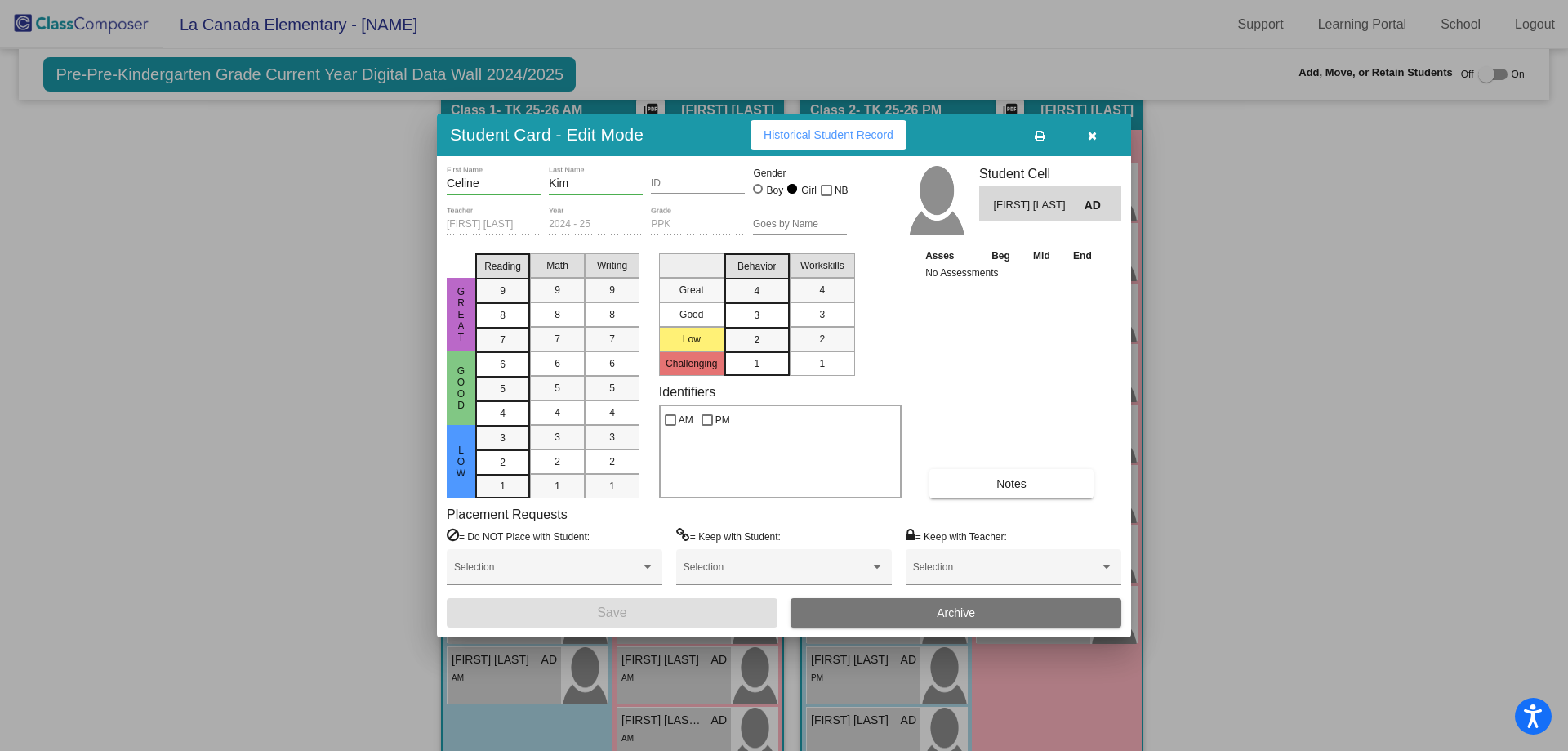 click on "Archive" at bounding box center (956, 613) 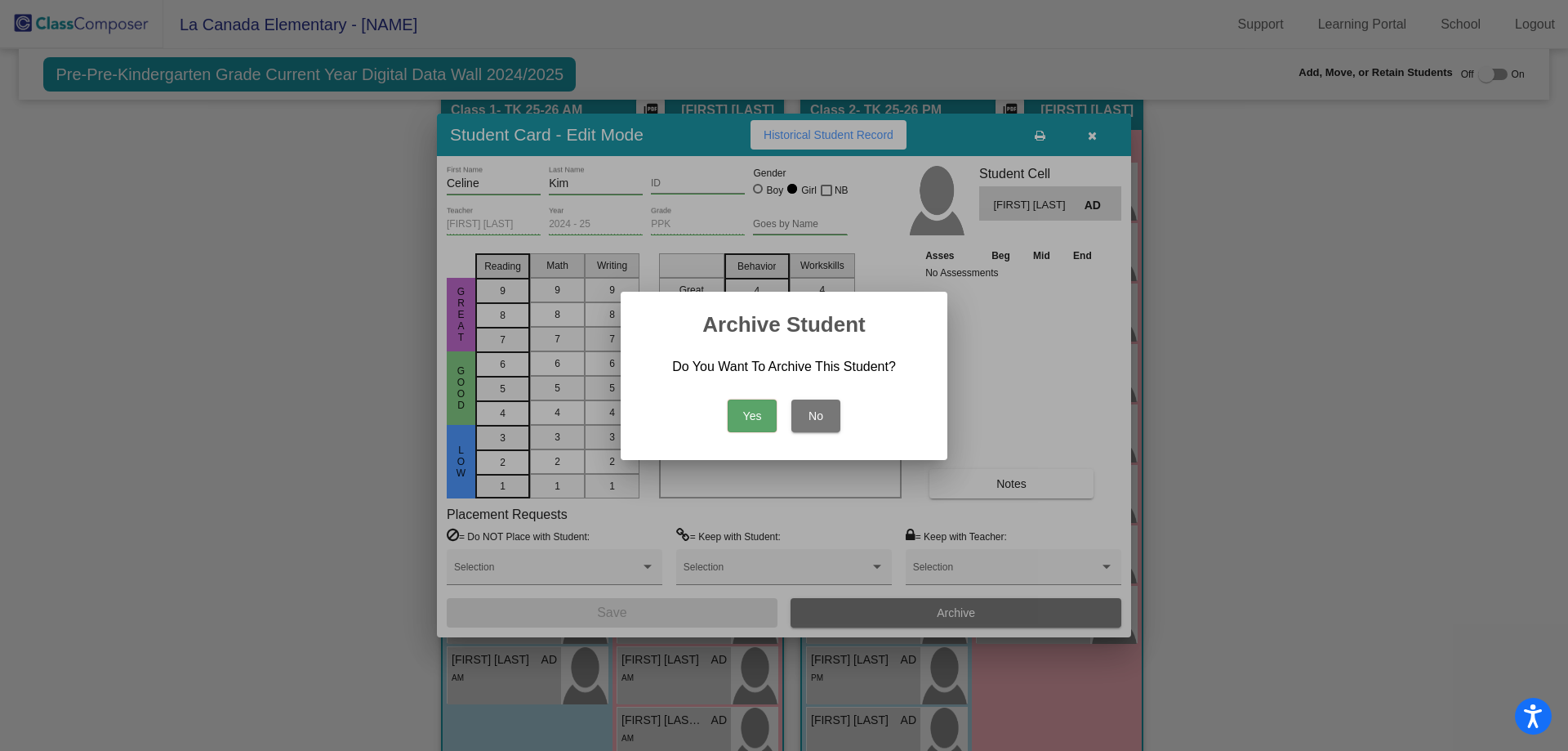 click on "Yes" at bounding box center [752, 416] 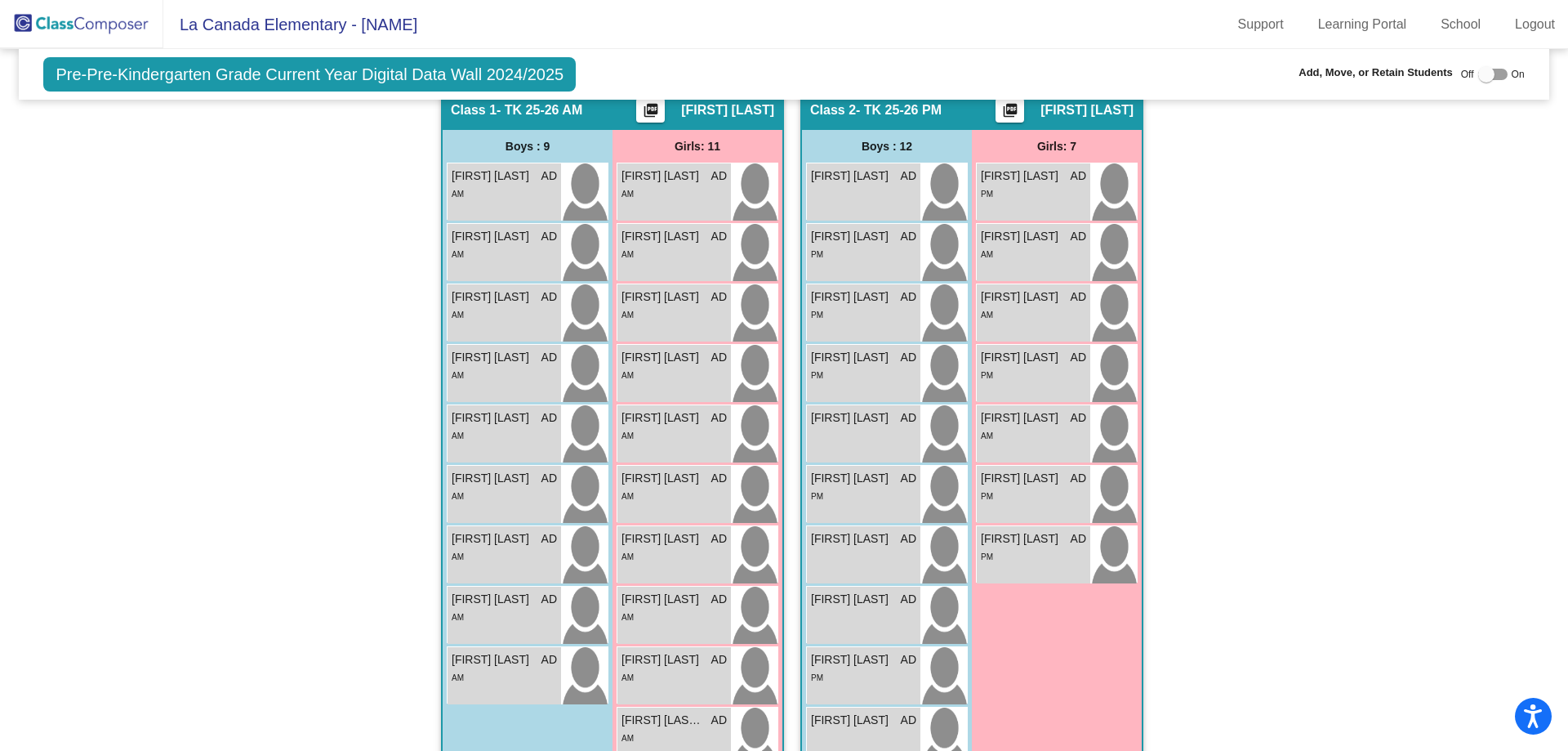 click 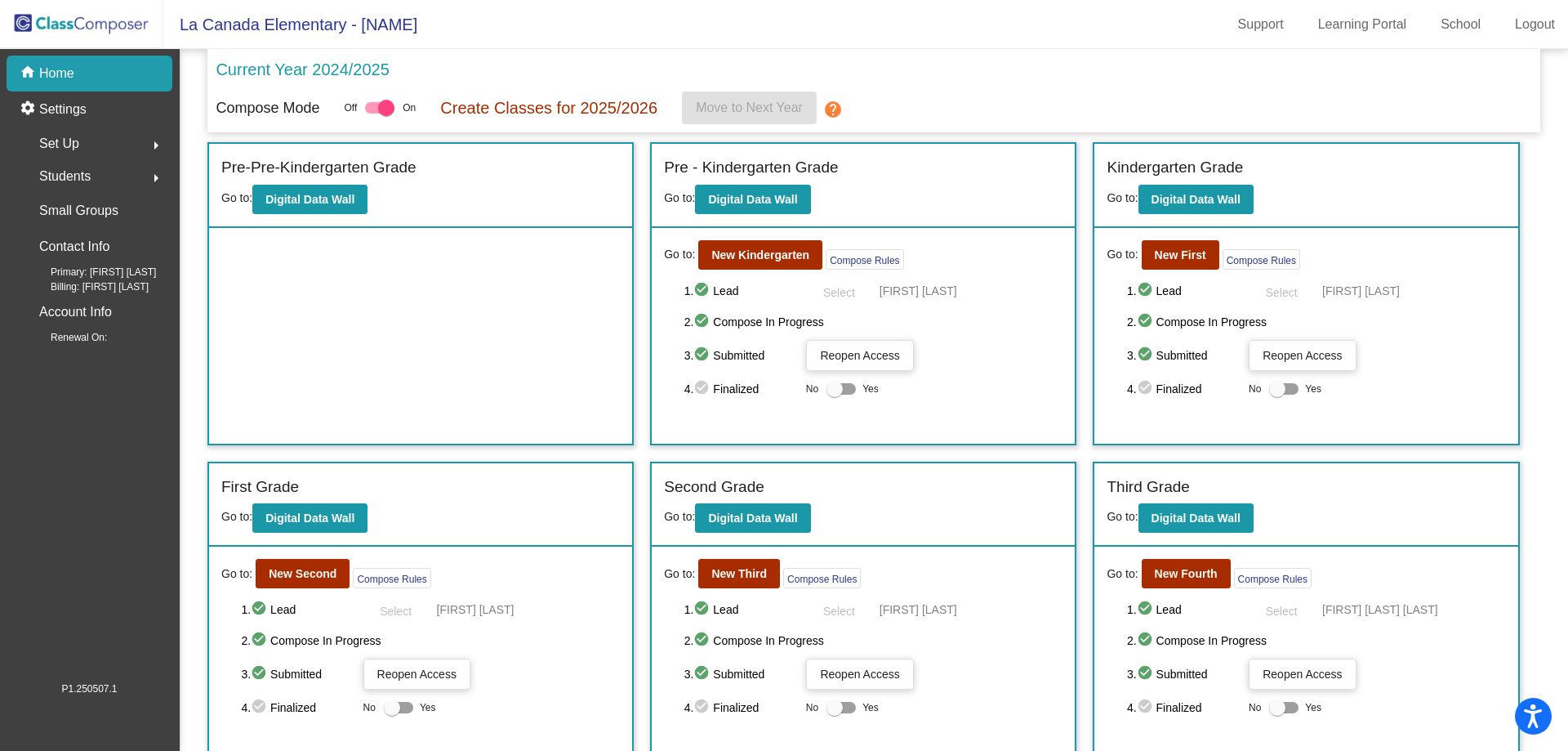 scroll, scrollTop: 333, scrollLeft: 0, axis: vertical 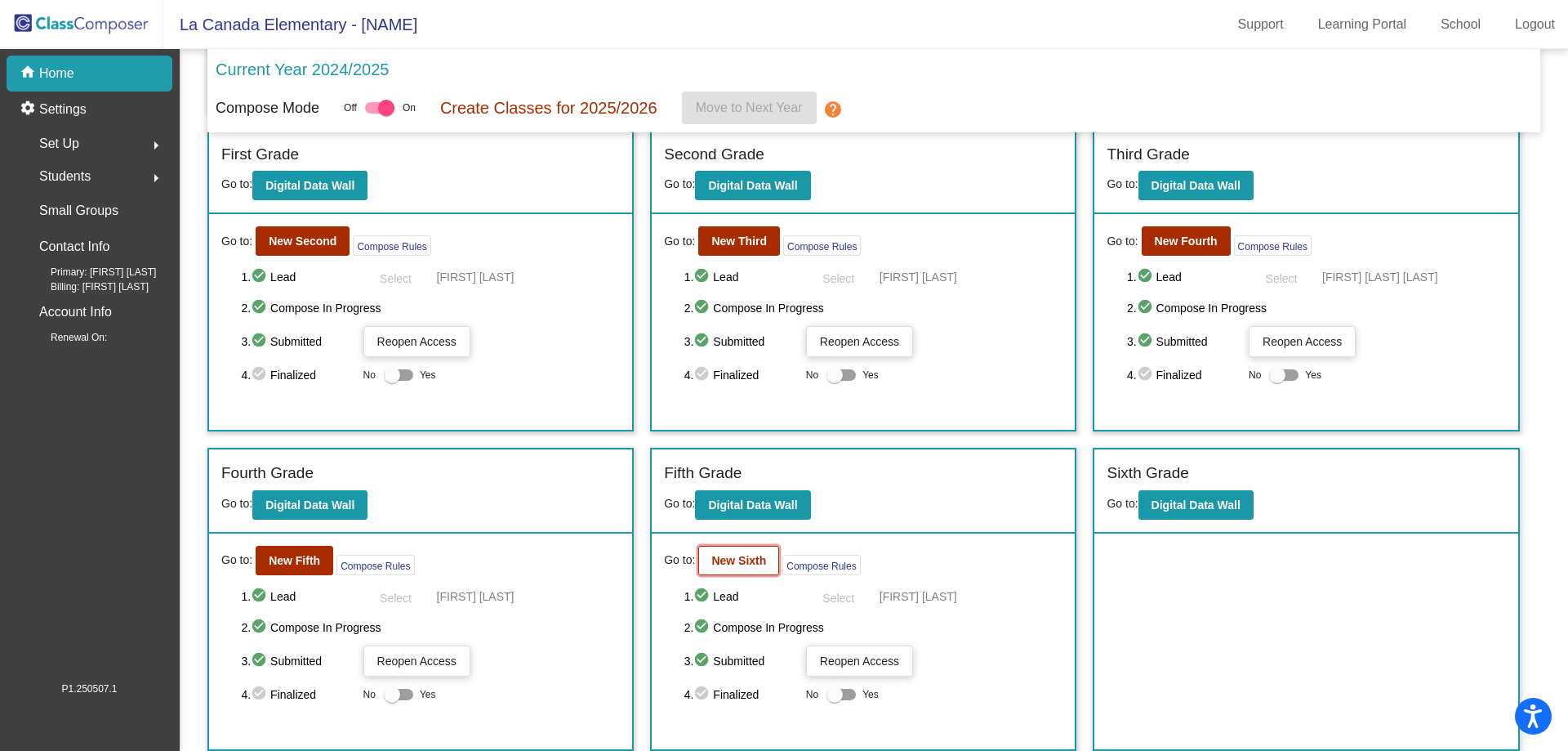 click on "New Sixth" 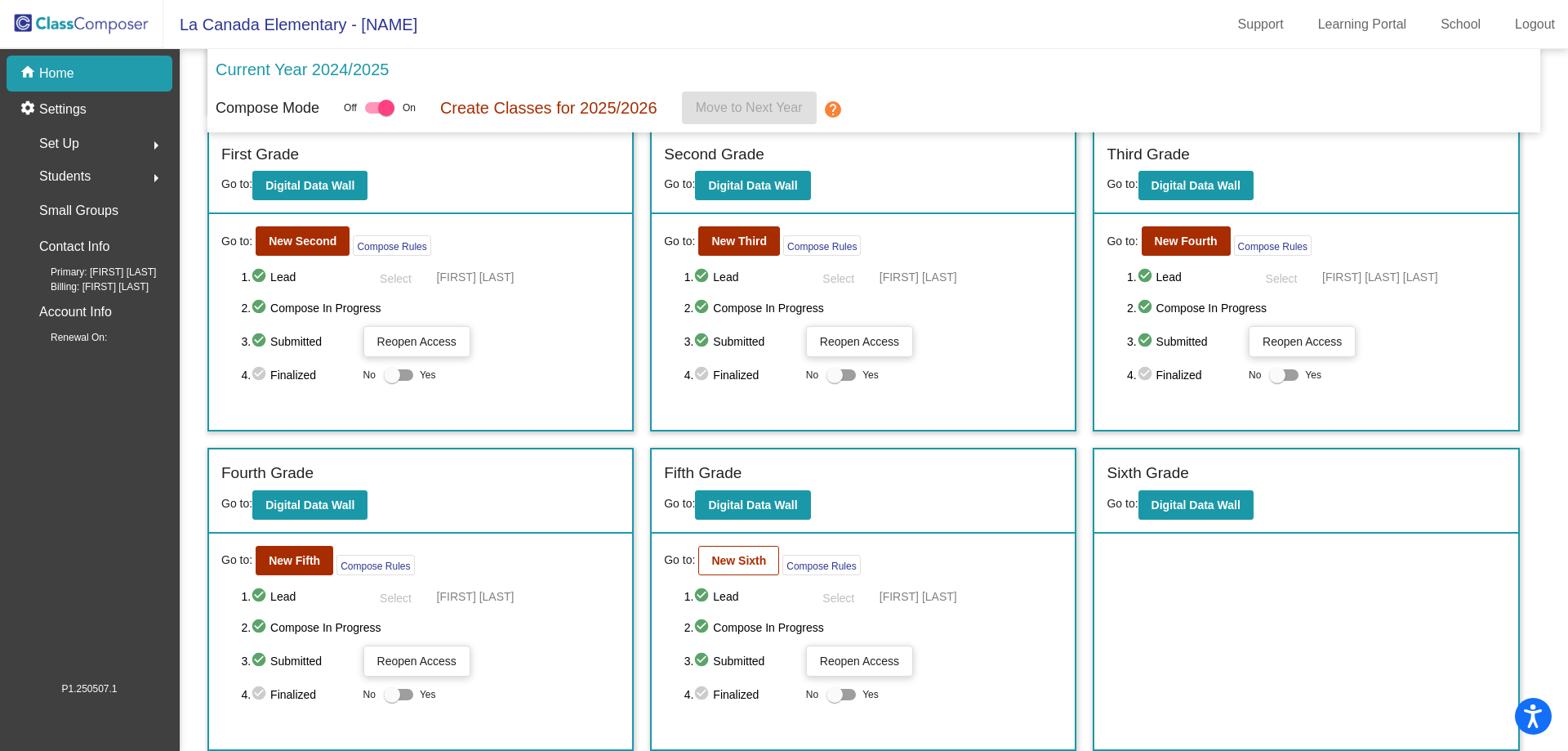 scroll, scrollTop: 0, scrollLeft: 0, axis: both 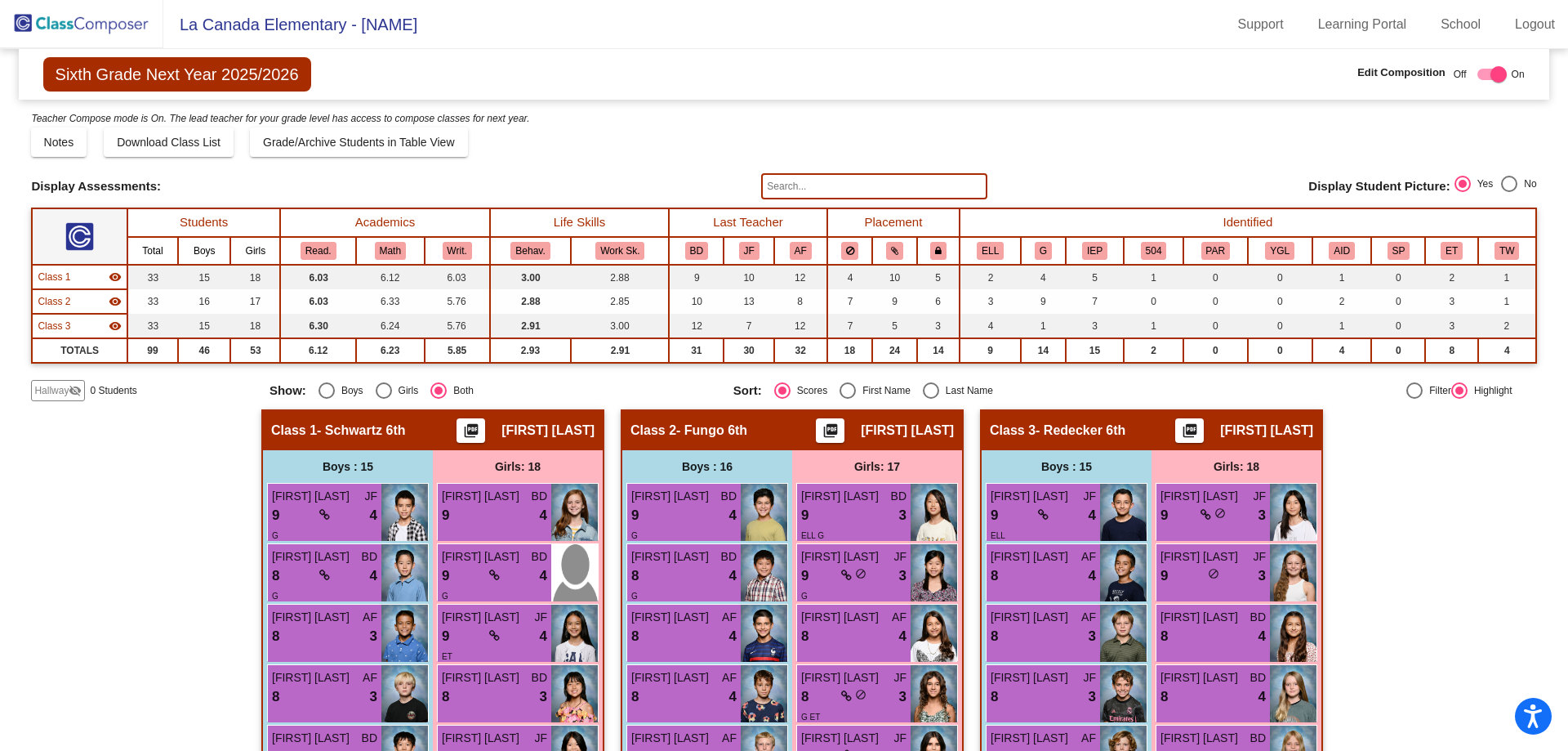 click 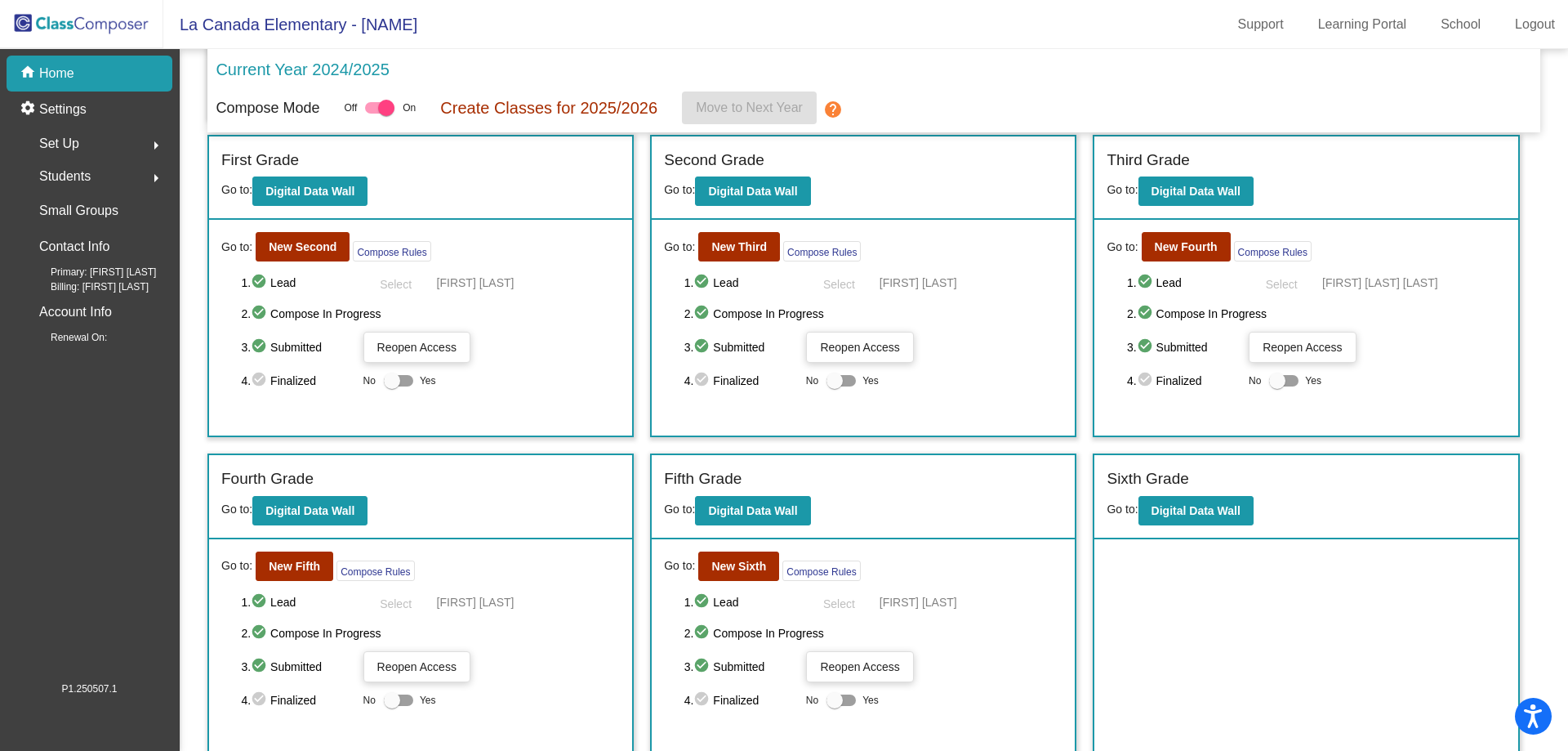 scroll, scrollTop: 333, scrollLeft: 0, axis: vertical 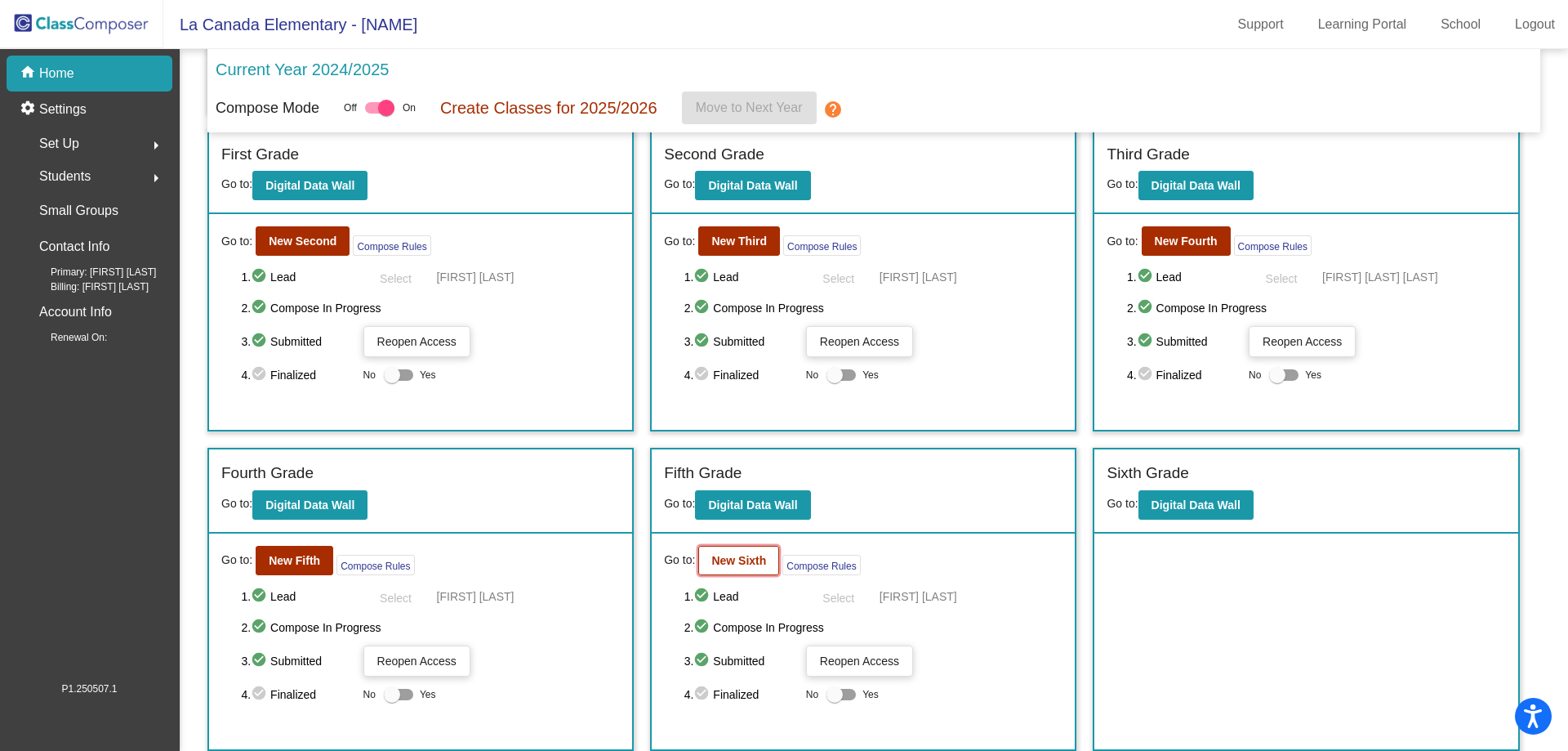 click on "New Sixth" 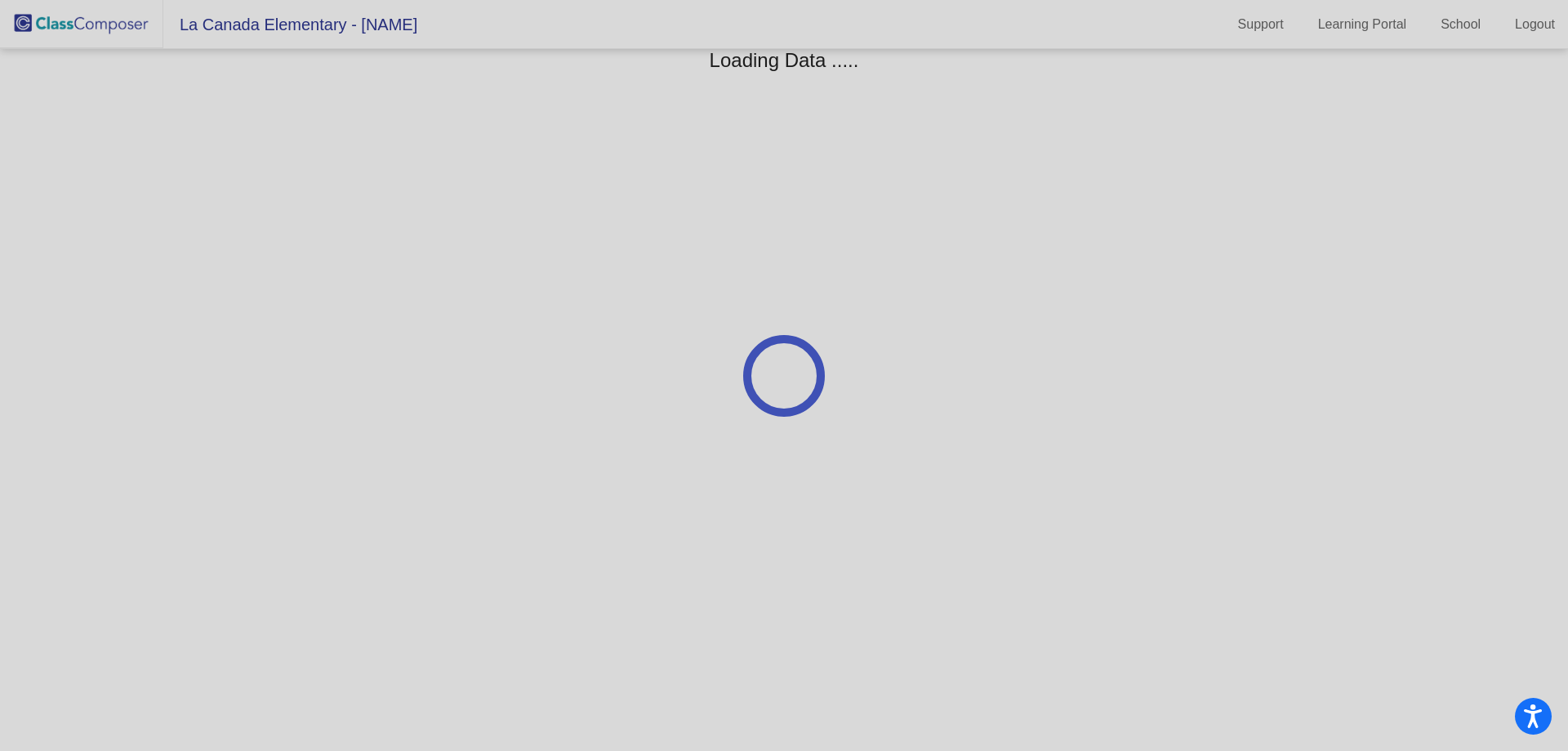 scroll, scrollTop: 0, scrollLeft: 0, axis: both 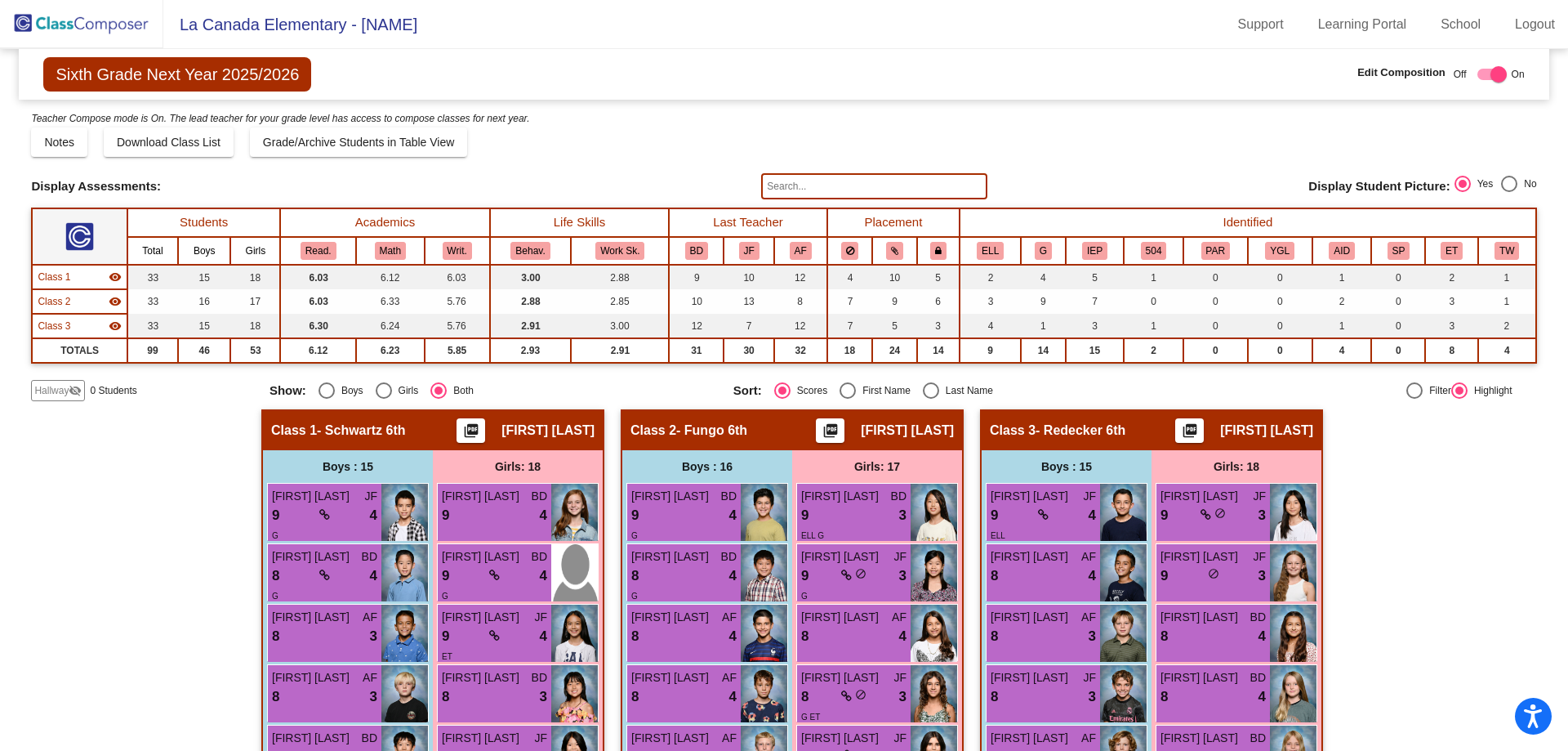 click 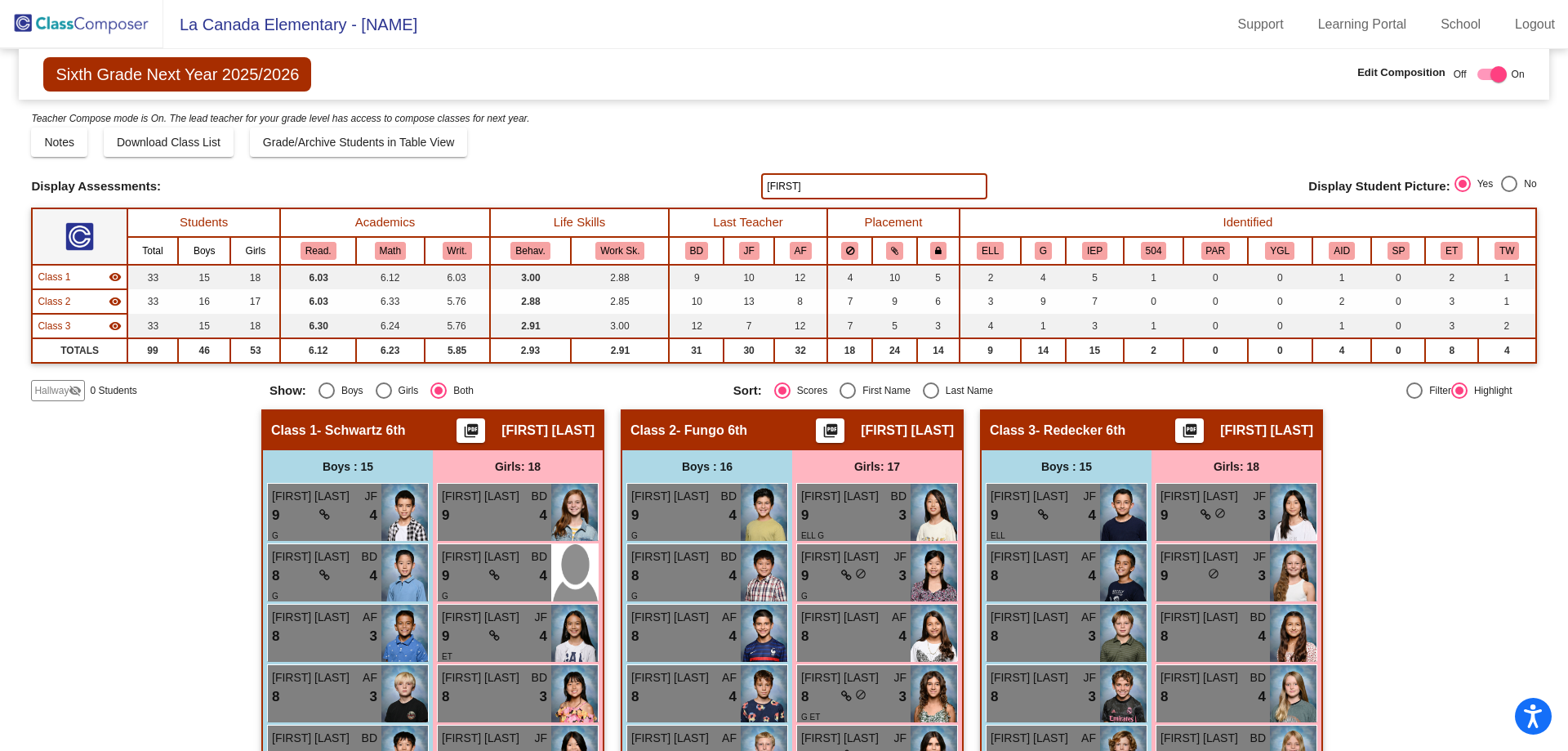 type on "moses" 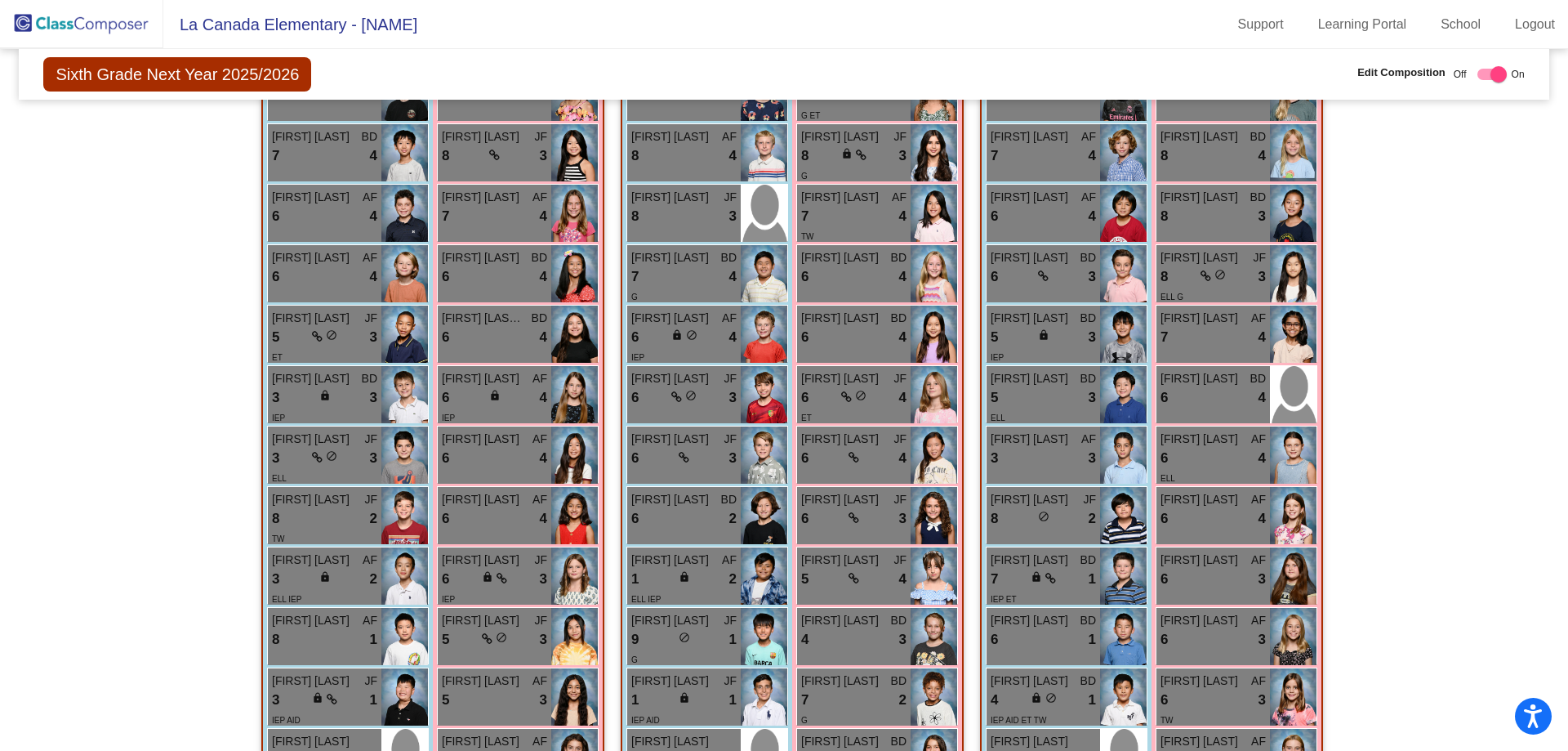 scroll, scrollTop: 847, scrollLeft: 0, axis: vertical 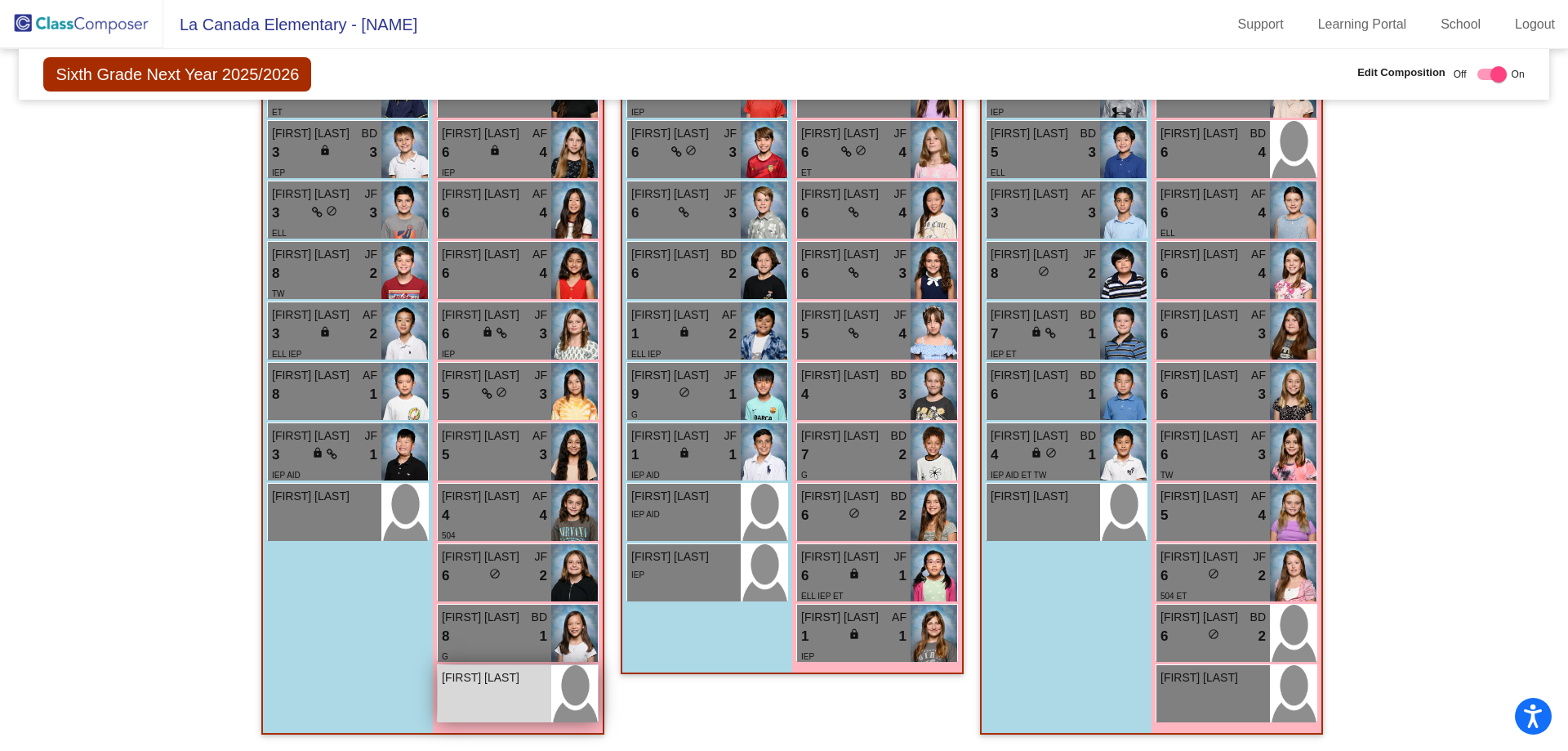 click on "Isabella  Moses lock do_not_disturb_alt" at bounding box center [494, 694] 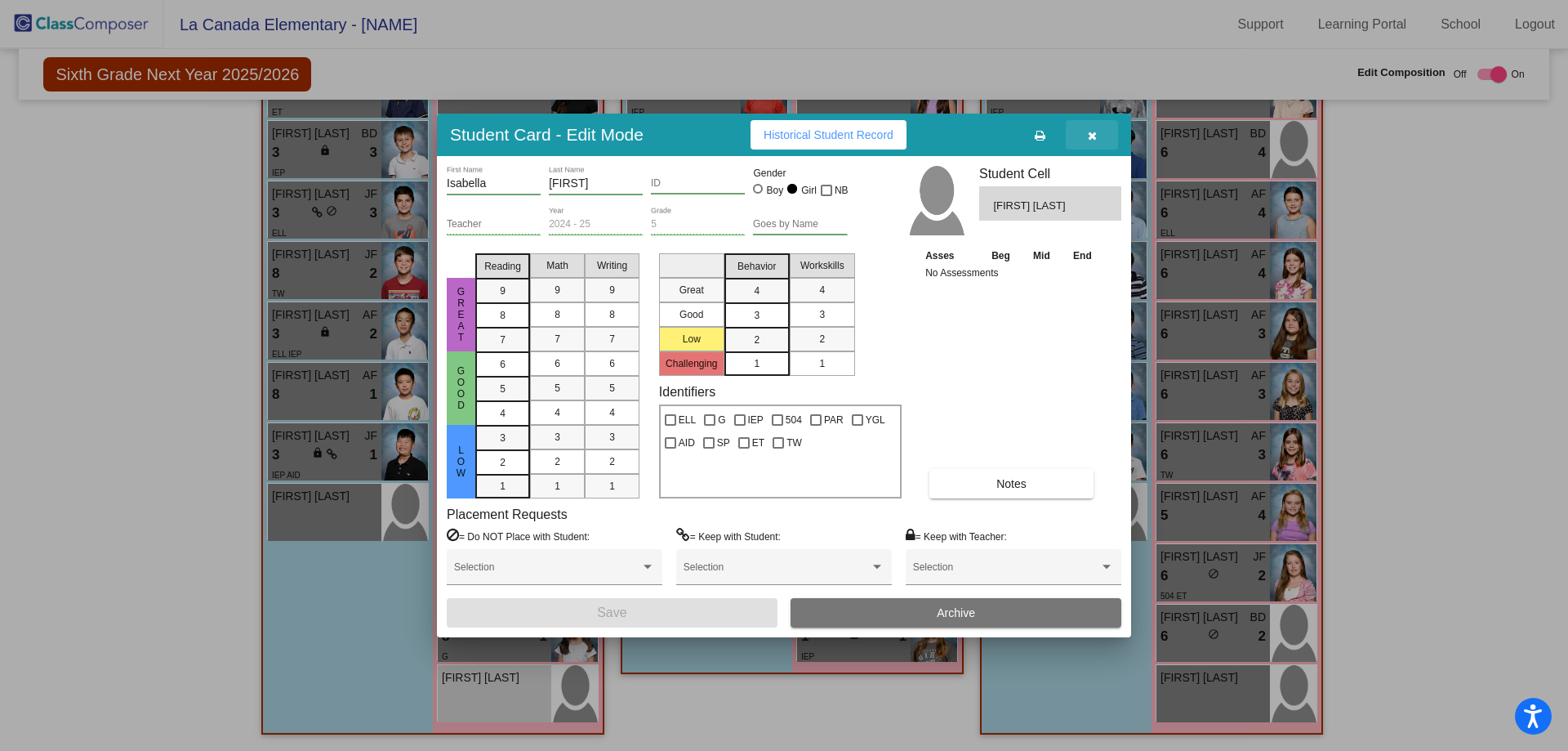 click at bounding box center (1092, 136) 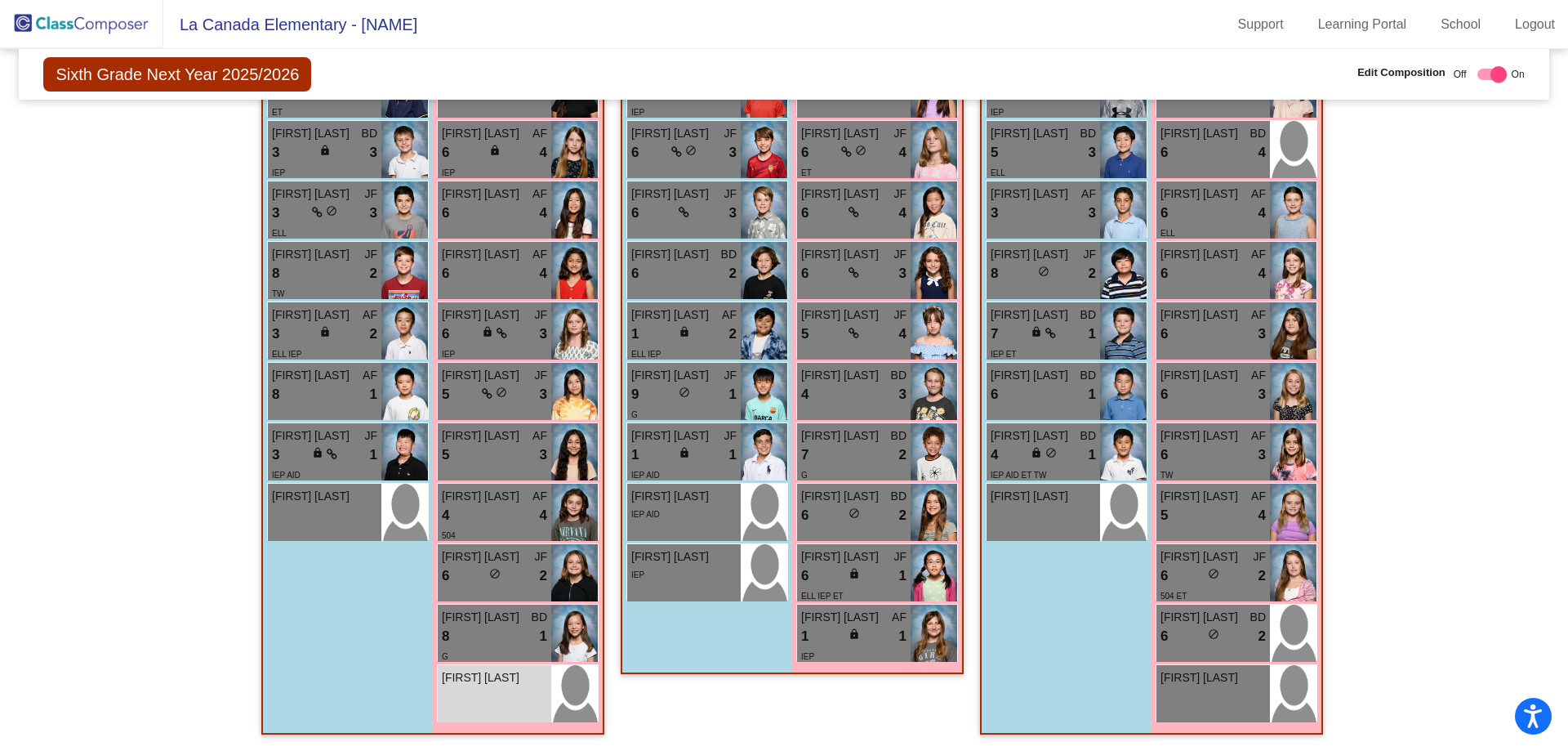 checkbox on "false" 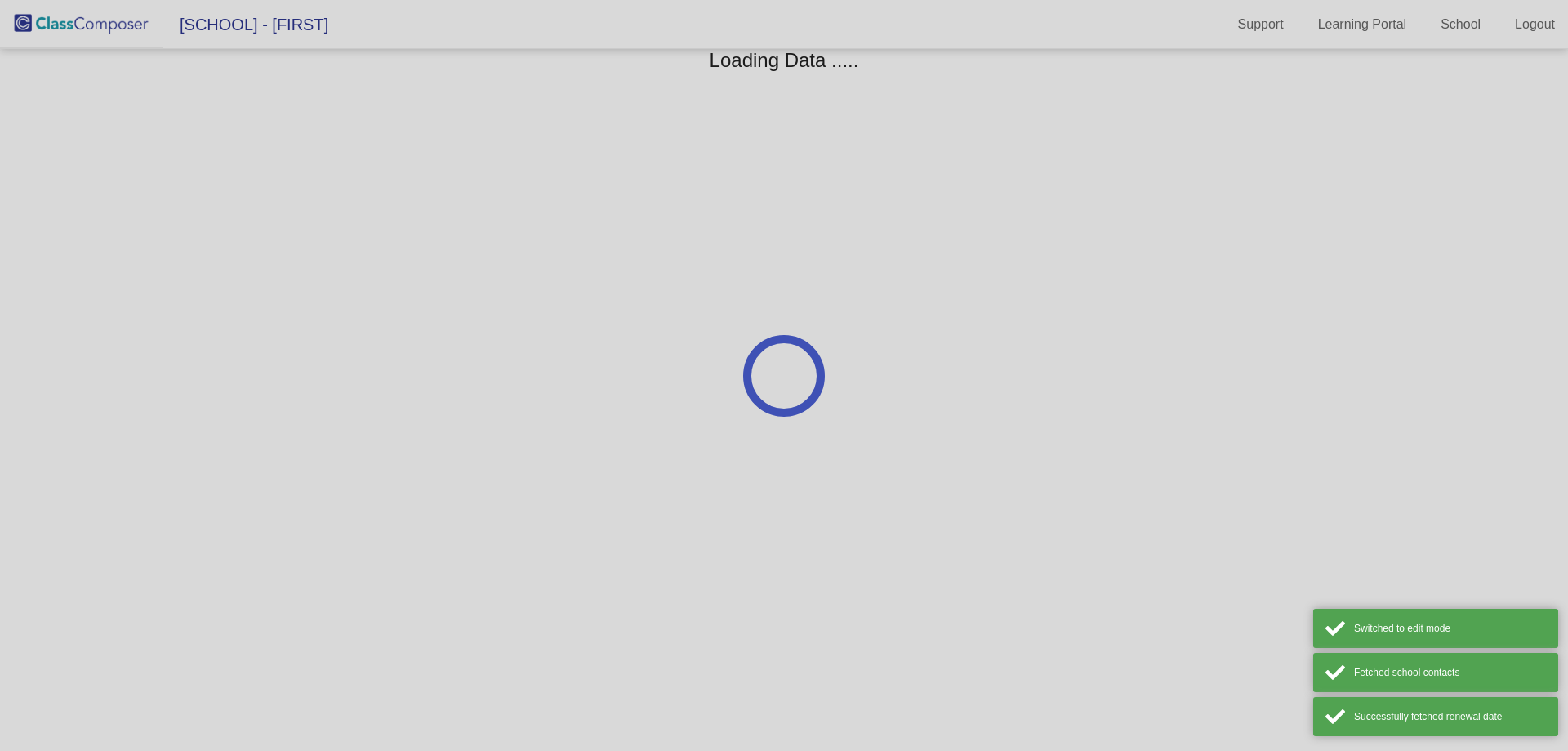 scroll, scrollTop: 0, scrollLeft: 0, axis: both 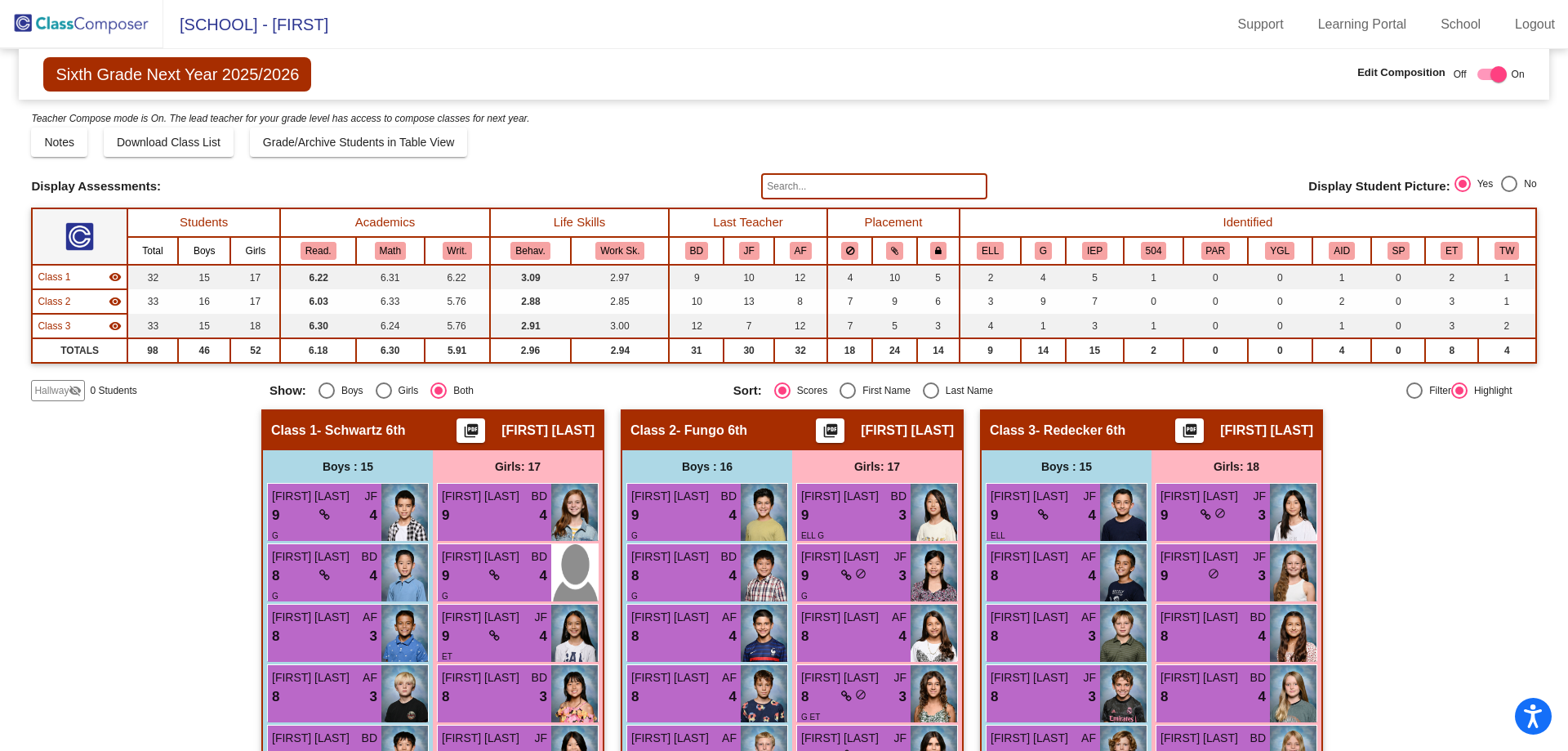 click 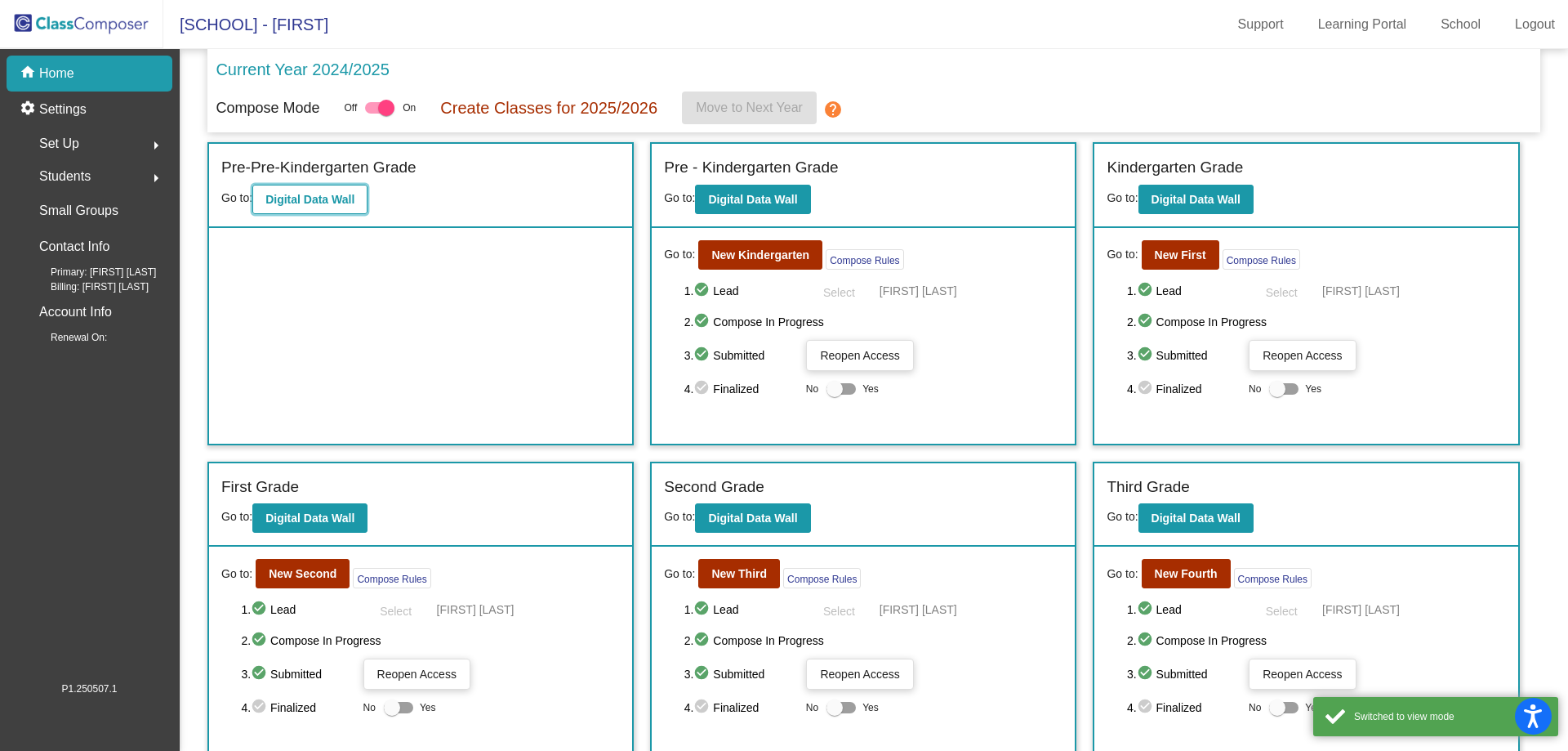 click on "Digital Data Wall" 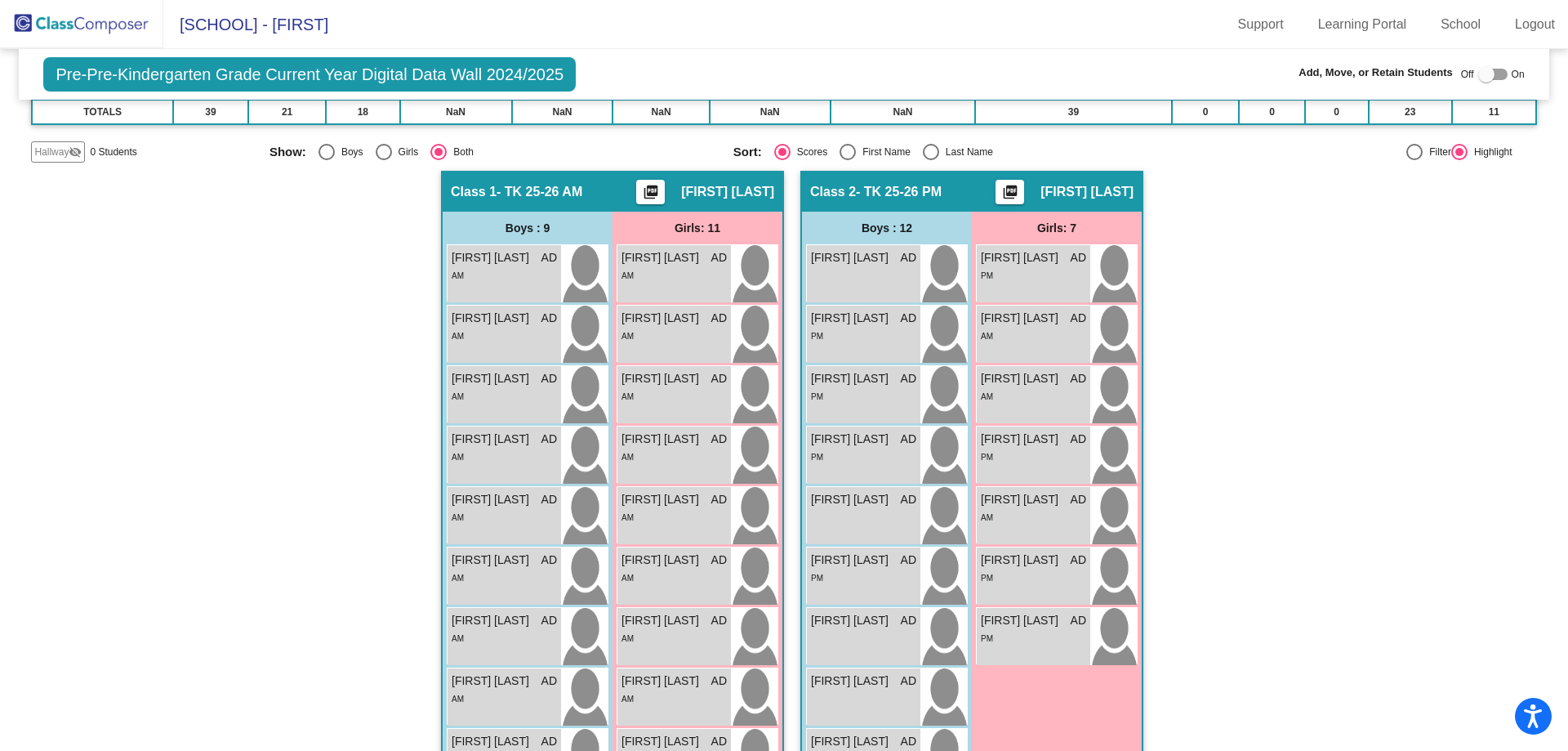 scroll, scrollTop: 136, scrollLeft: 0, axis: vertical 